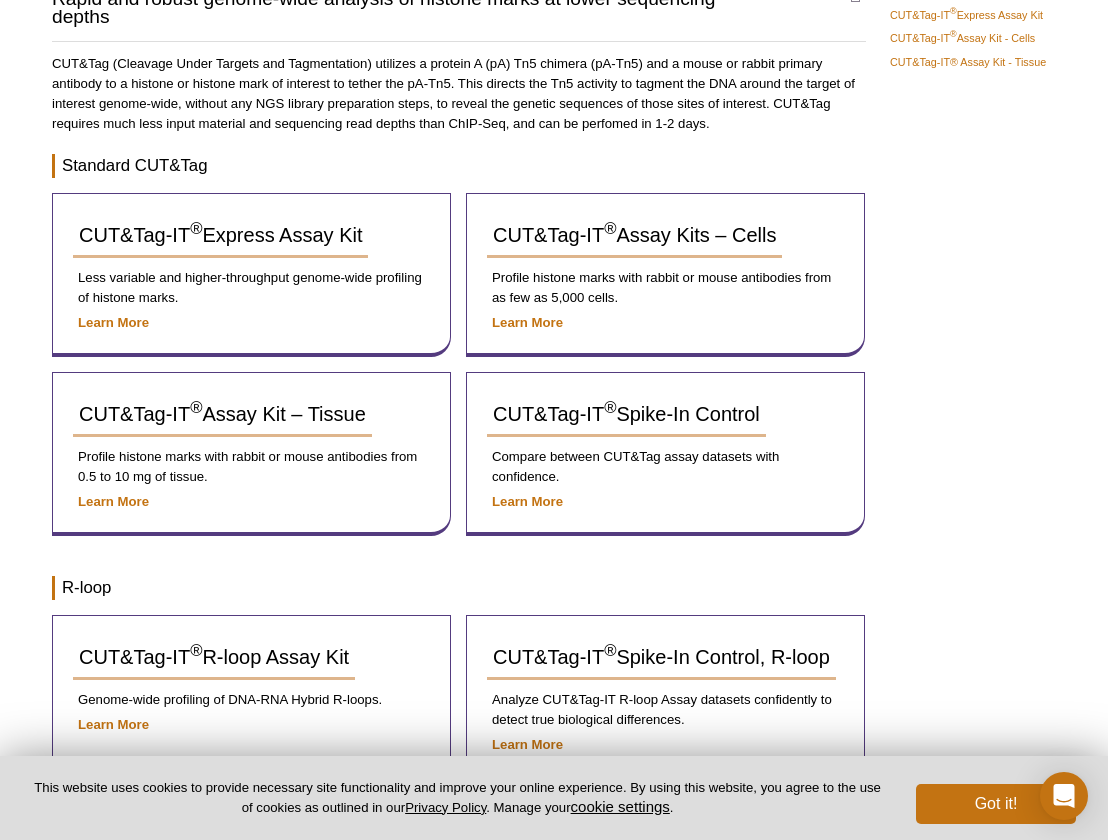 scroll, scrollTop: 230, scrollLeft: 0, axis: vertical 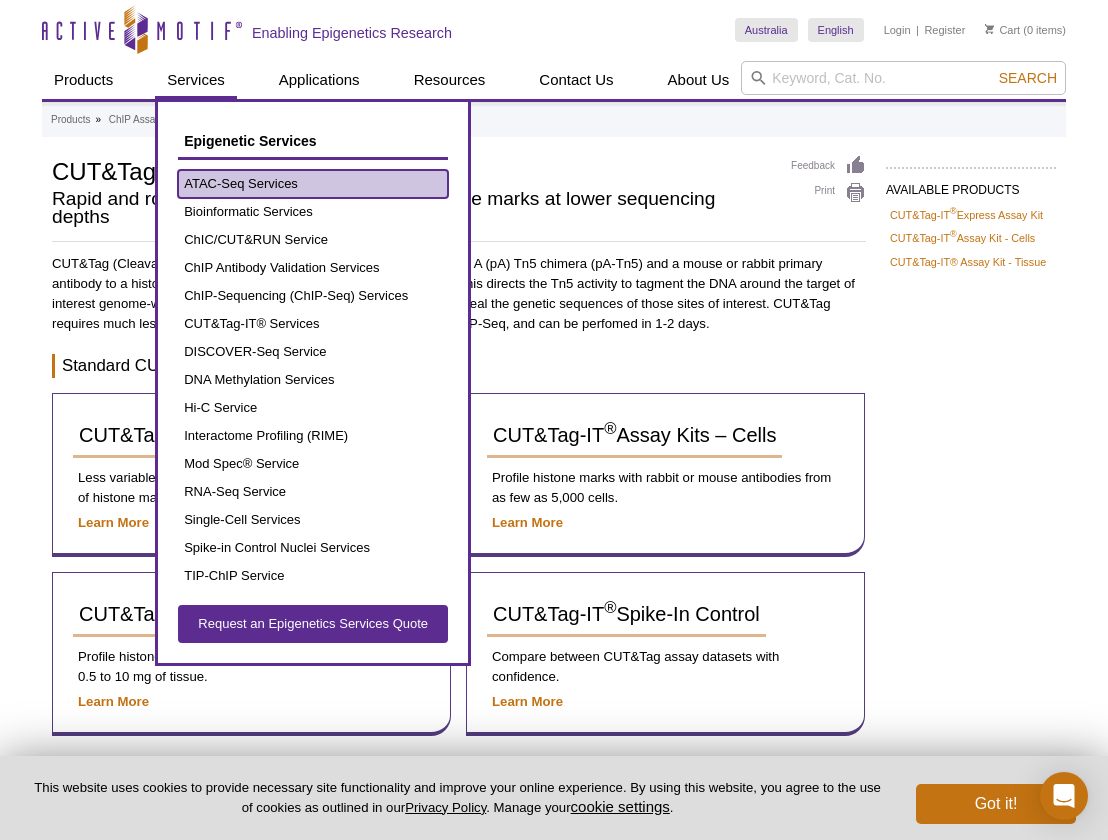 click on "ATAC-Seq Services" at bounding box center (313, 184) 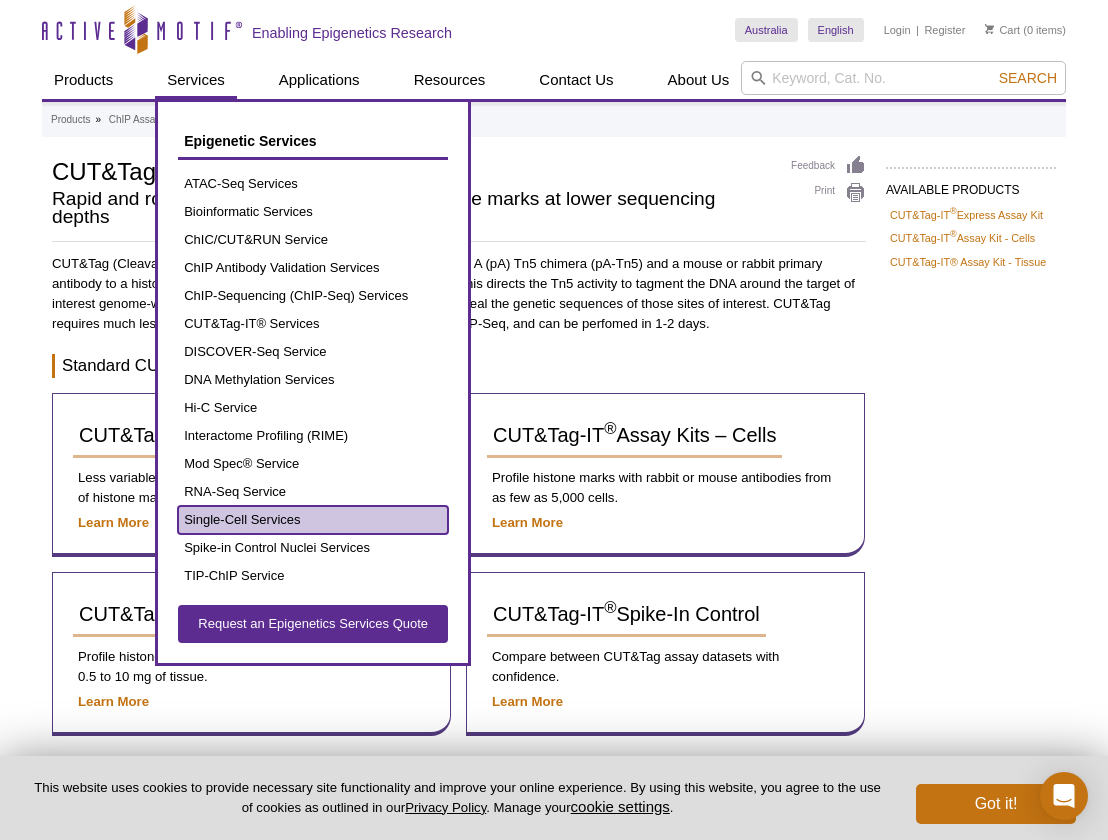 click on "Single-Cell Services" at bounding box center (313, 520) 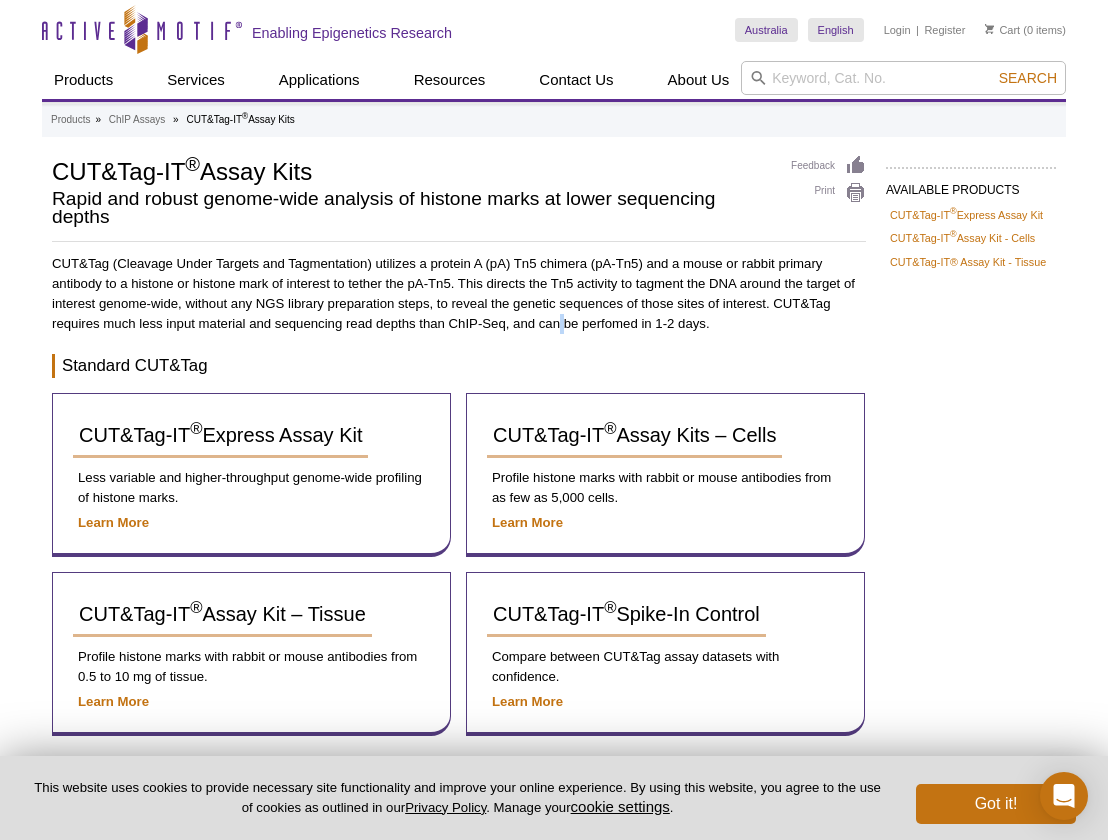 click on "CUT&Tag (Cleavage Under Targets and Tagmentation) utilizes a protein A (pA) Tn5 chimera (pA-Tn5) and a mouse or rabbit primary antibody to a histone or histone mark of interest to tether the pA-Tn5. This directs the Tn5 activity to tagment the DNA around the target of interest genome-wide, without any NGS library preparation steps, to reveal the genetic sequences of those sites of interest. CUT&Tag requires much less input material and sequencing read depths than ChIP-Seq, and can be perfomed in 1-2 days." at bounding box center [459, 294] 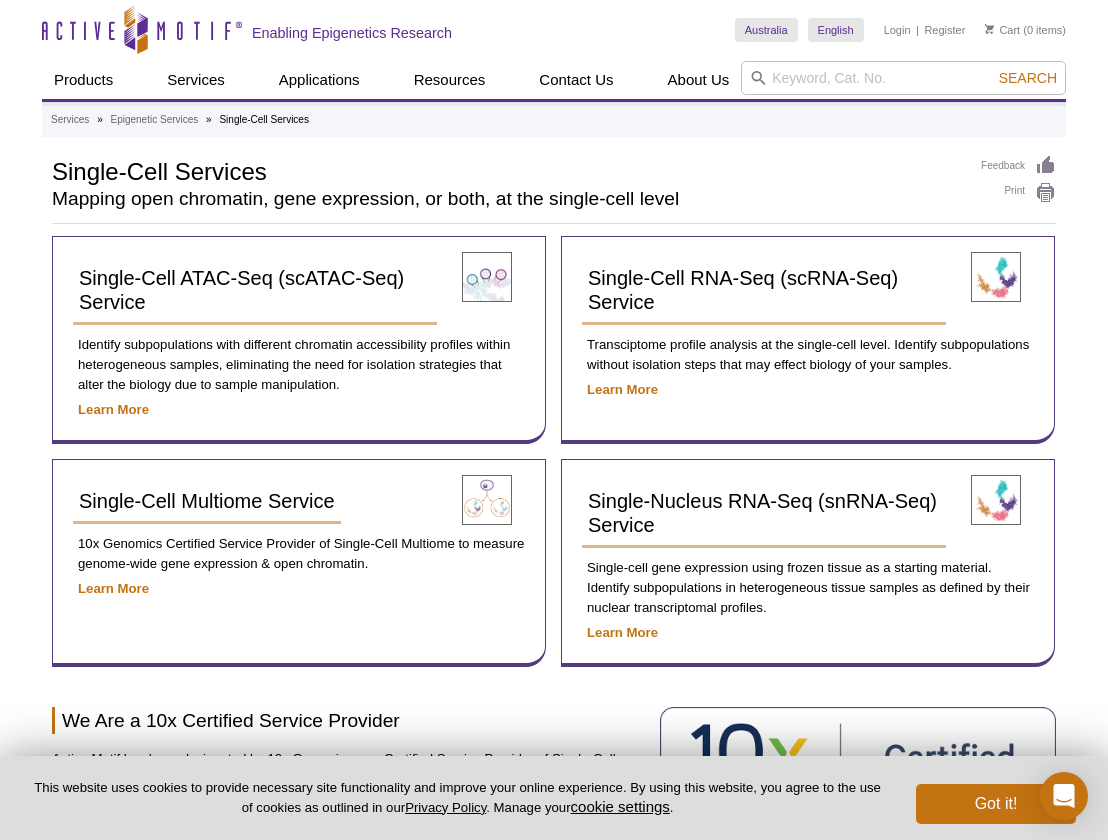 scroll, scrollTop: 0, scrollLeft: 0, axis: both 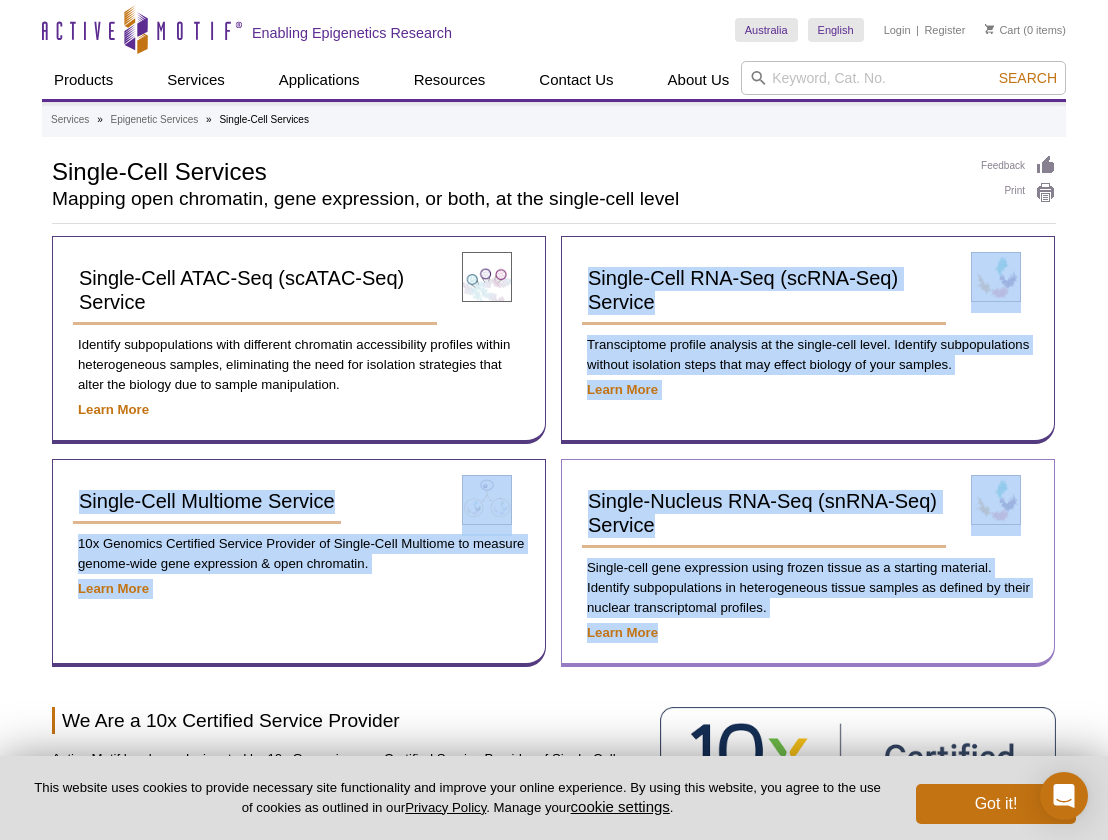 drag, startPoint x: 365, startPoint y: 440, endPoint x: 779, endPoint y: 635, distance: 457.6254 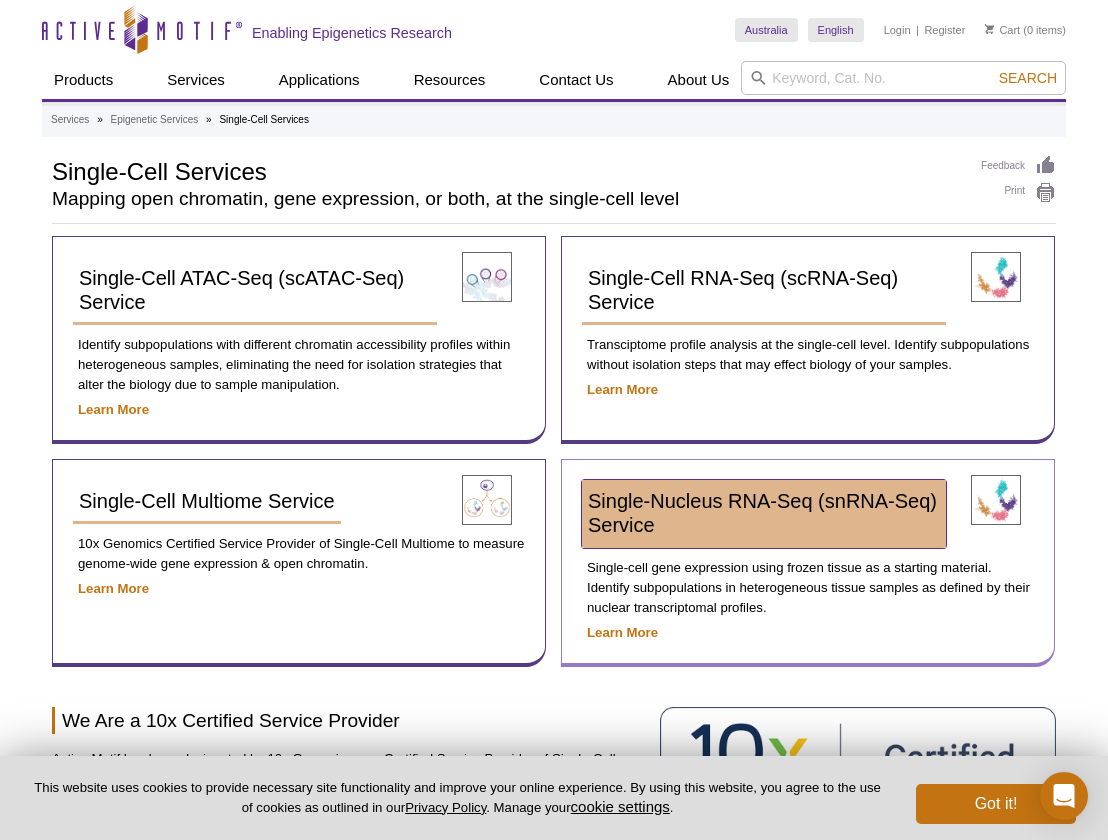 click on "Single-Nucleus RNA-Seq (snRNA-Seq) Service​" at bounding box center (762, 513) 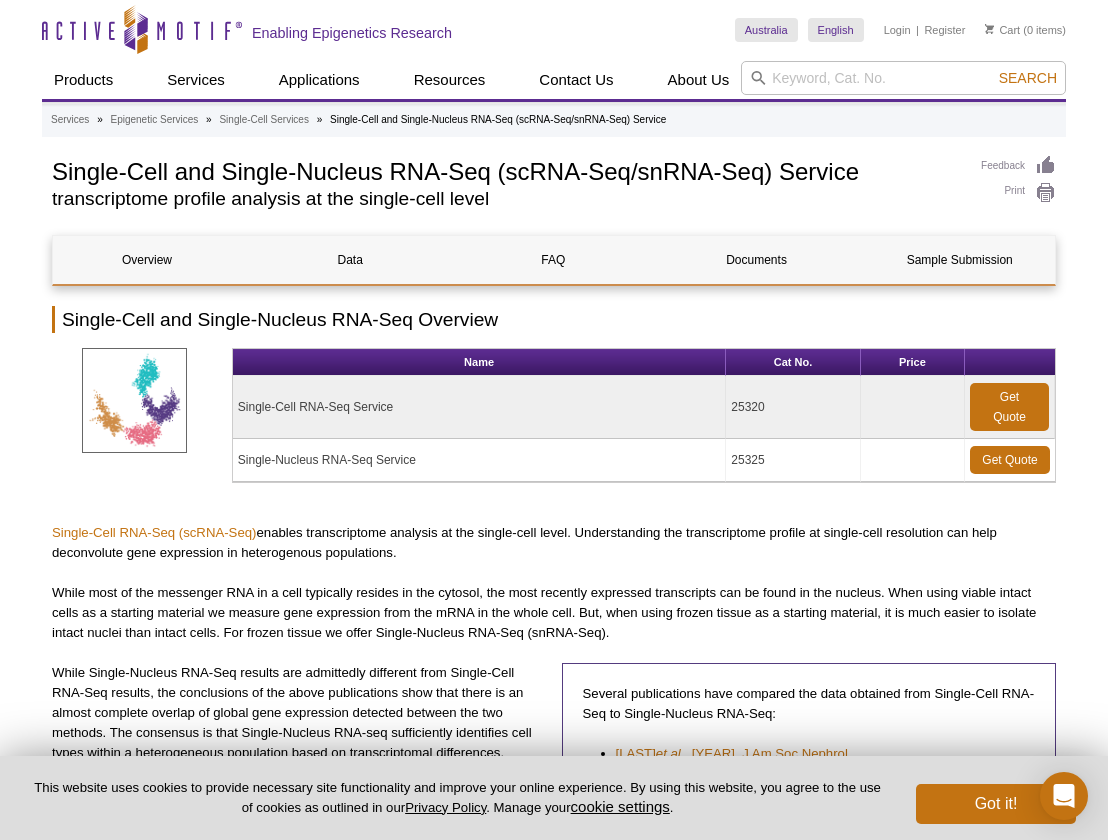 scroll, scrollTop: 0, scrollLeft: 0, axis: both 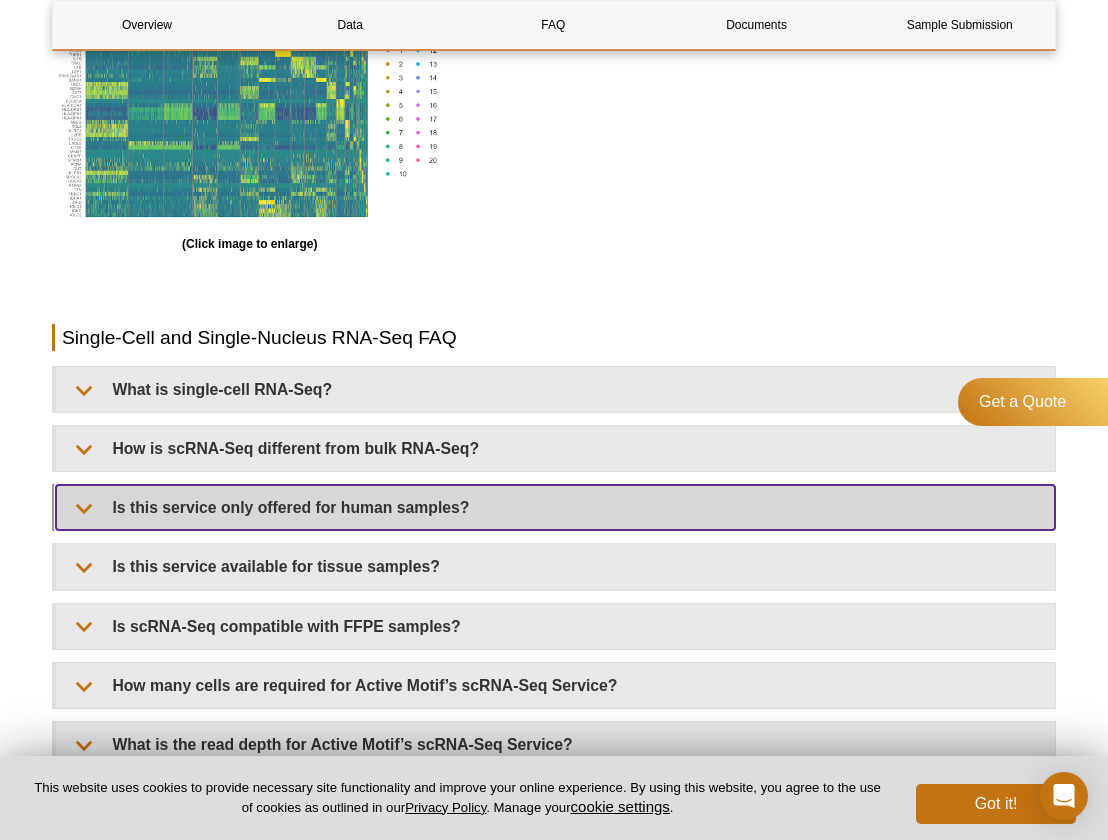 click on "Is this service only offered for human samples?" at bounding box center (555, 507) 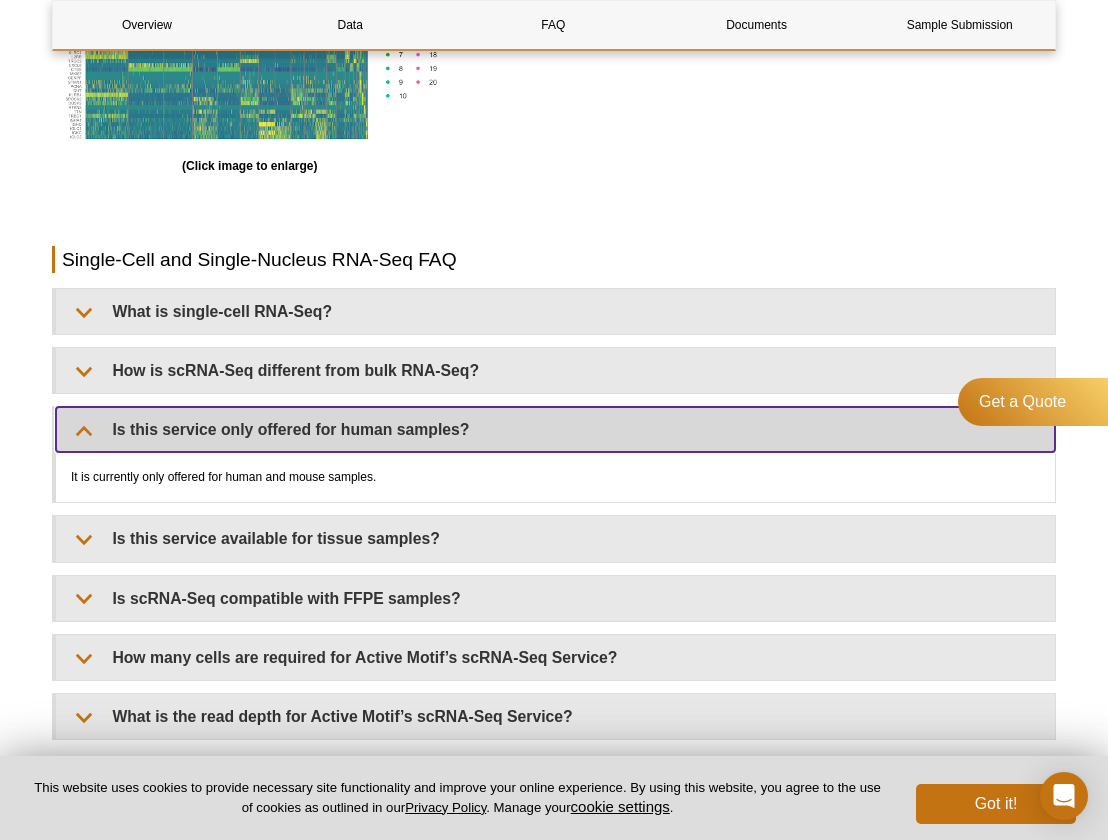 scroll, scrollTop: 2000, scrollLeft: 0, axis: vertical 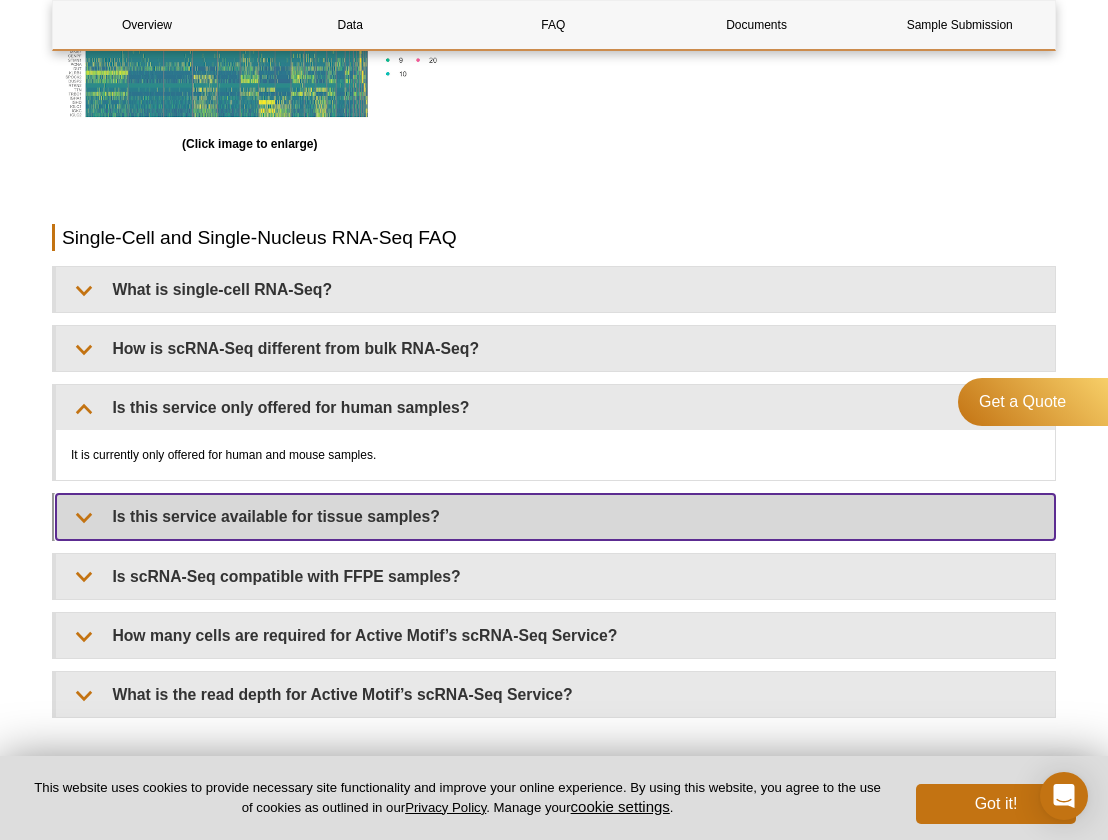 click on "Is this service available for tissue samples?" at bounding box center (555, 516) 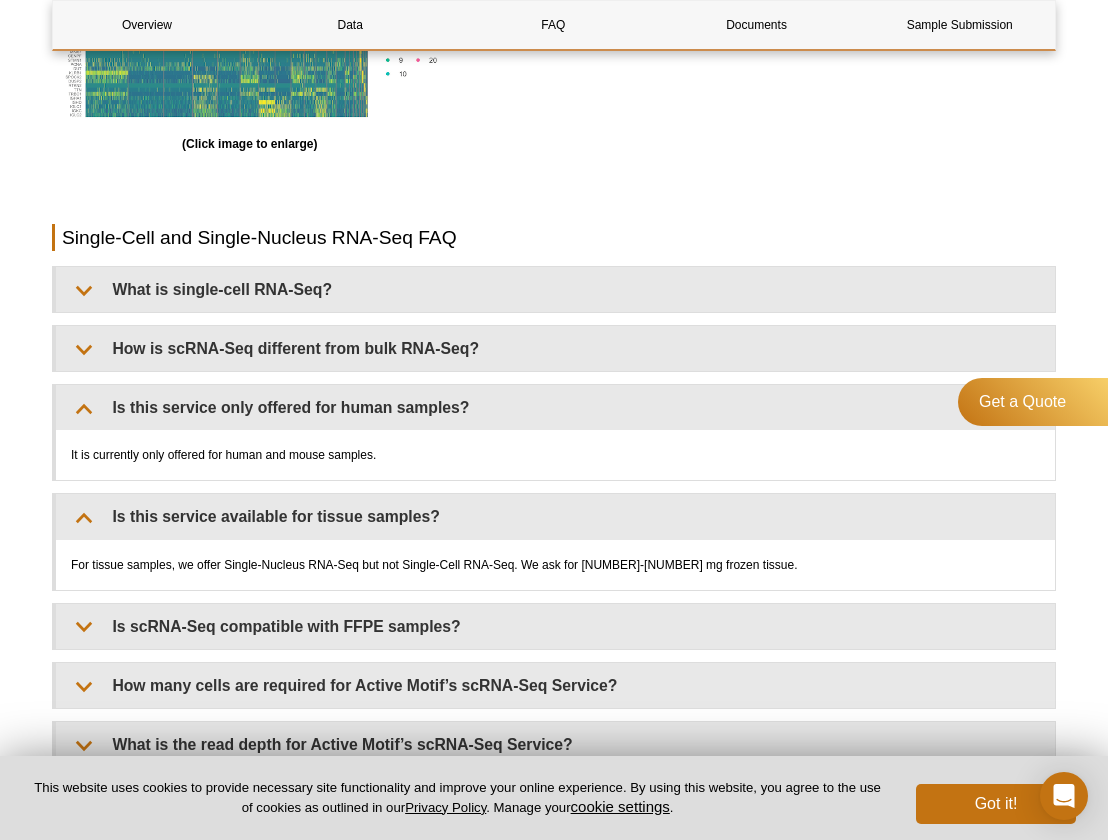 click on "AVAILABLE PRODUCTS
Single-Cell ATAC-Seq (scATAC-Seq) Service
Single-Cell Multiome Service
Available Products Single-Cell ATAC-Seq (scATAC-Seq) Service Single-Cell Multiome Service Available Products
Feedback
Print
Single-Cell and Single-Nucleus RNA-Seq (scRNA-Seq/snRNA-Seq) Service
transcriptome profile analysis at the single-cell level
Overview
Data
FAQ
Documents
Sample Submission
Single-Cell and Single-Nucleus RNA-Seq Overview
Name
Cat No.
Price
Single-Cell RNA-Seq Service" at bounding box center (554, -239) 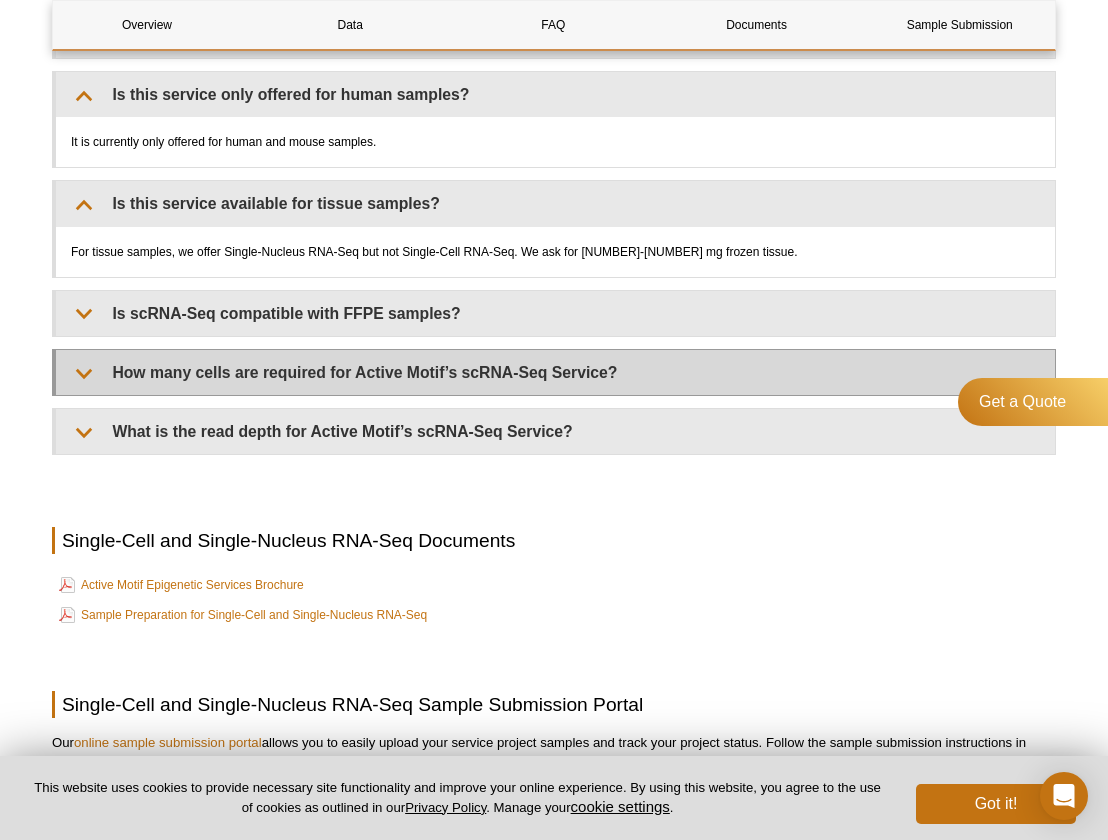 scroll, scrollTop: 2300, scrollLeft: 0, axis: vertical 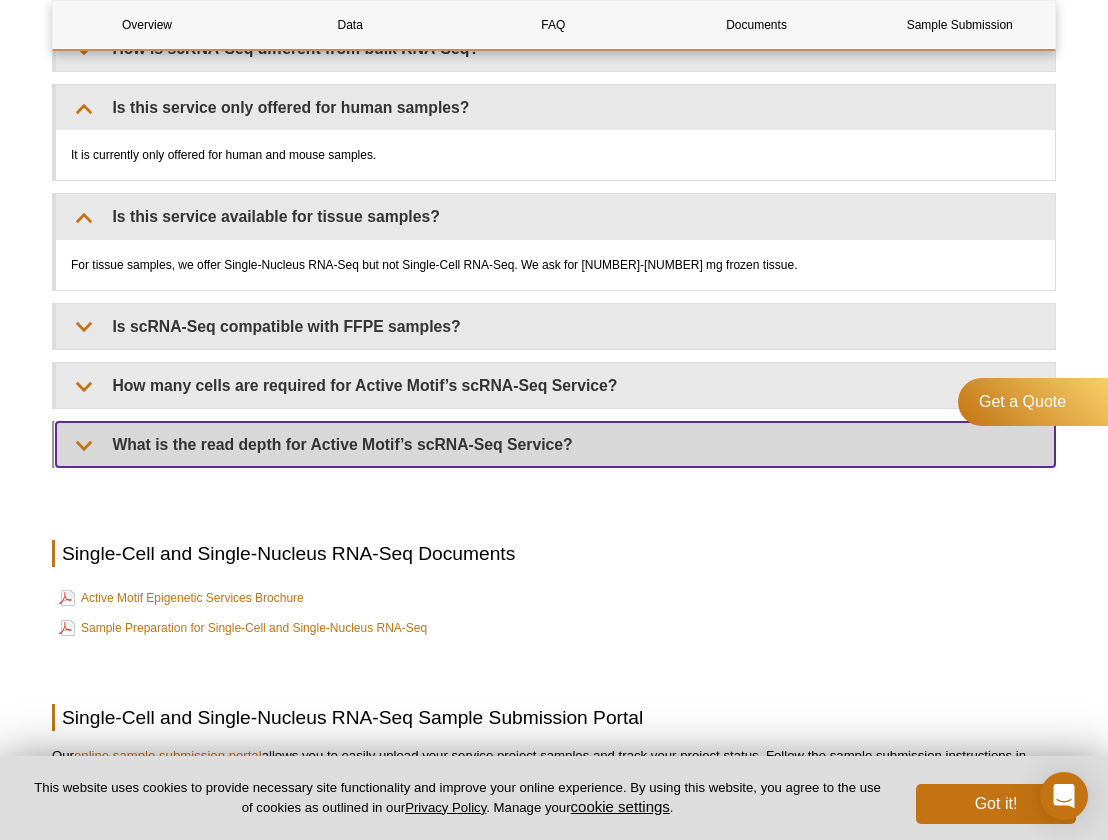 click on "What is the read depth for Active Motif’s scRNA-Seq Service?" at bounding box center [555, 444] 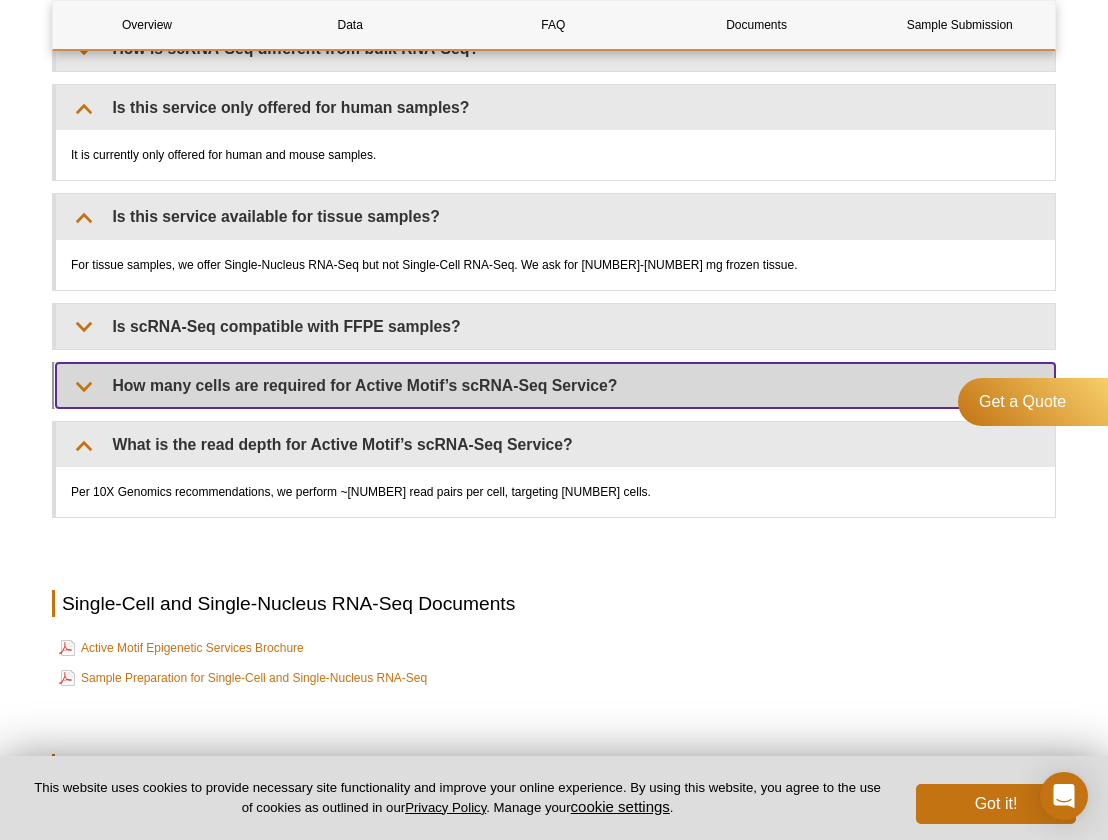 click on "How many cells are required for Active Motif’s scRNA-Seq Service?" at bounding box center [555, 385] 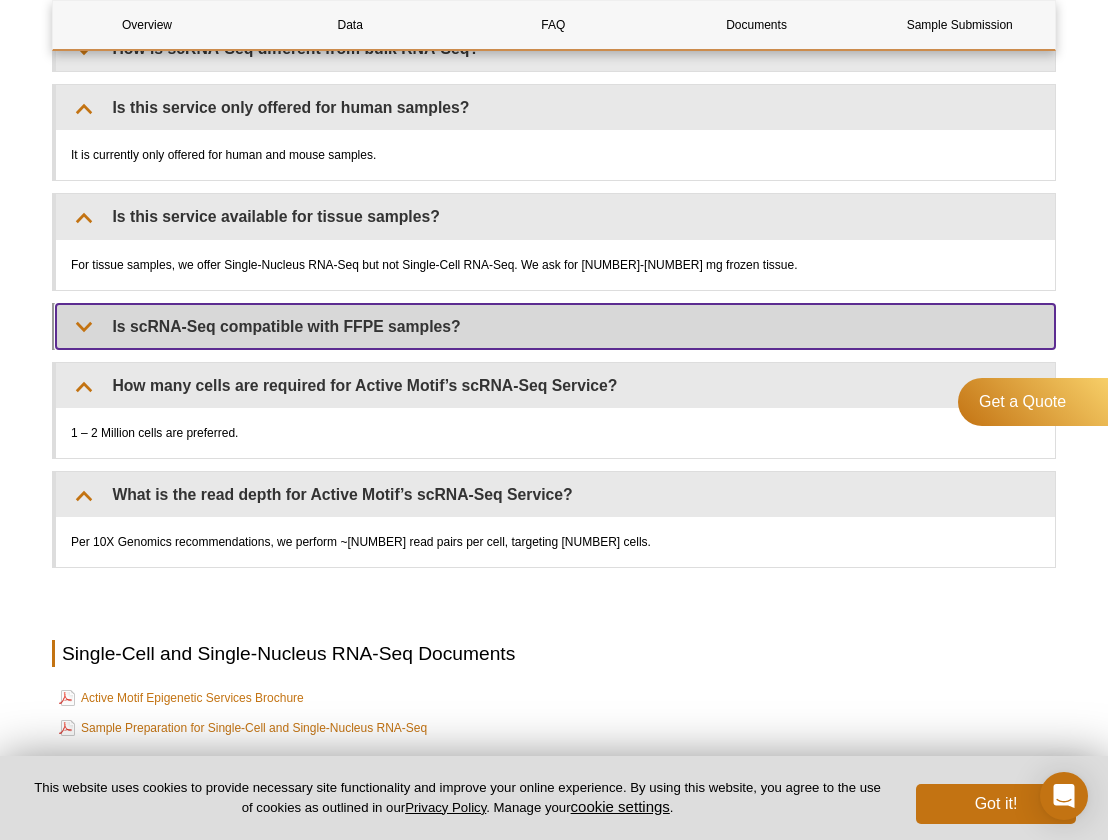 click on "Is scRNA-Seq compatible with FFPE samples?" at bounding box center (555, 326) 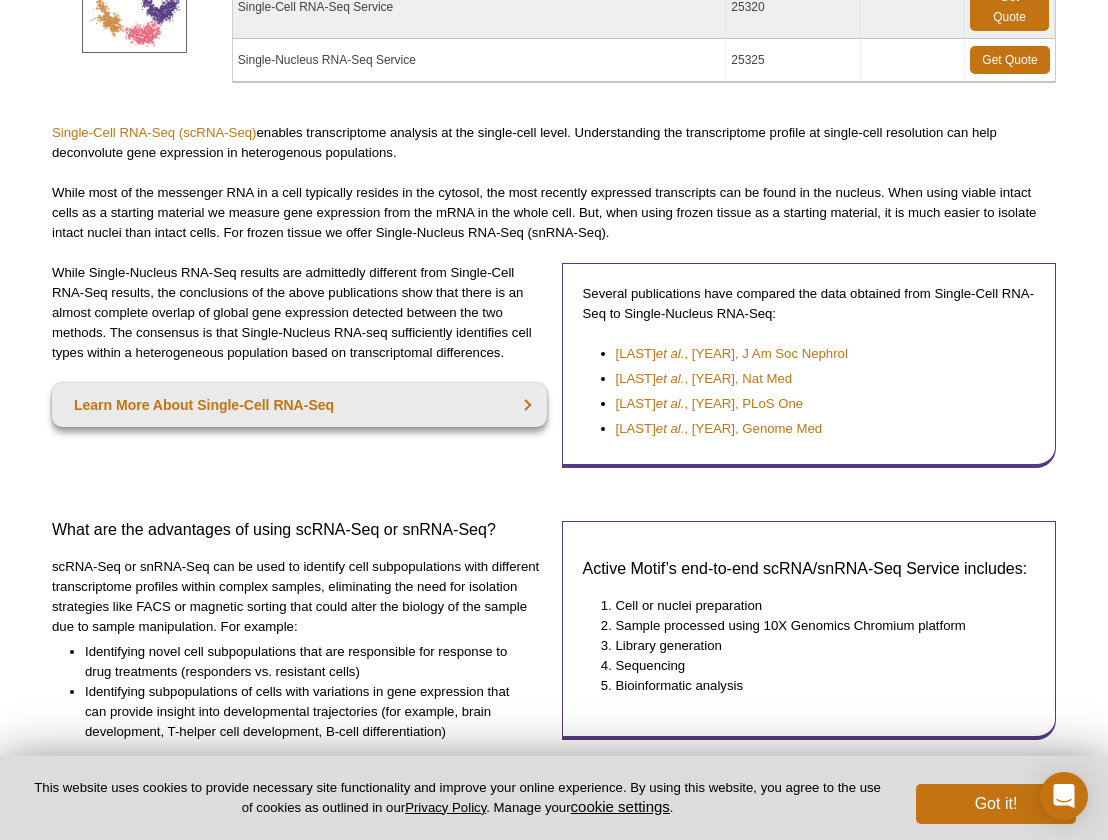 scroll, scrollTop: 0, scrollLeft: 0, axis: both 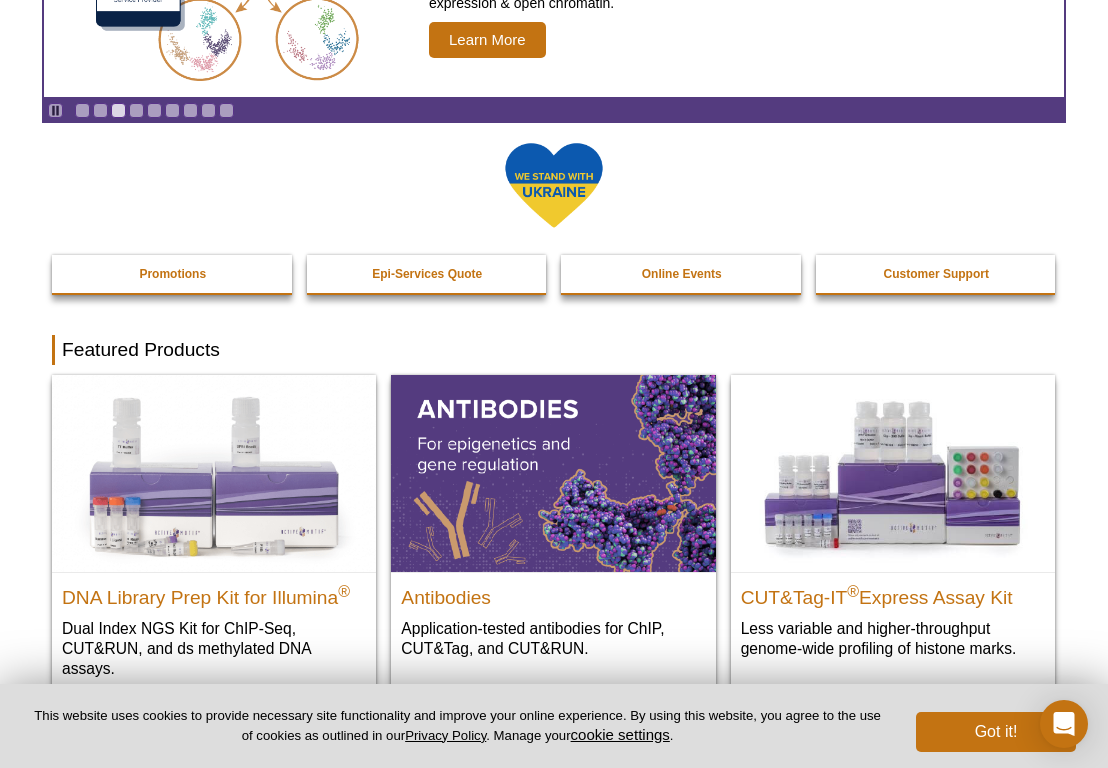 drag, startPoint x: 245, startPoint y: 331, endPoint x: 260, endPoint y: 199, distance: 132.84953 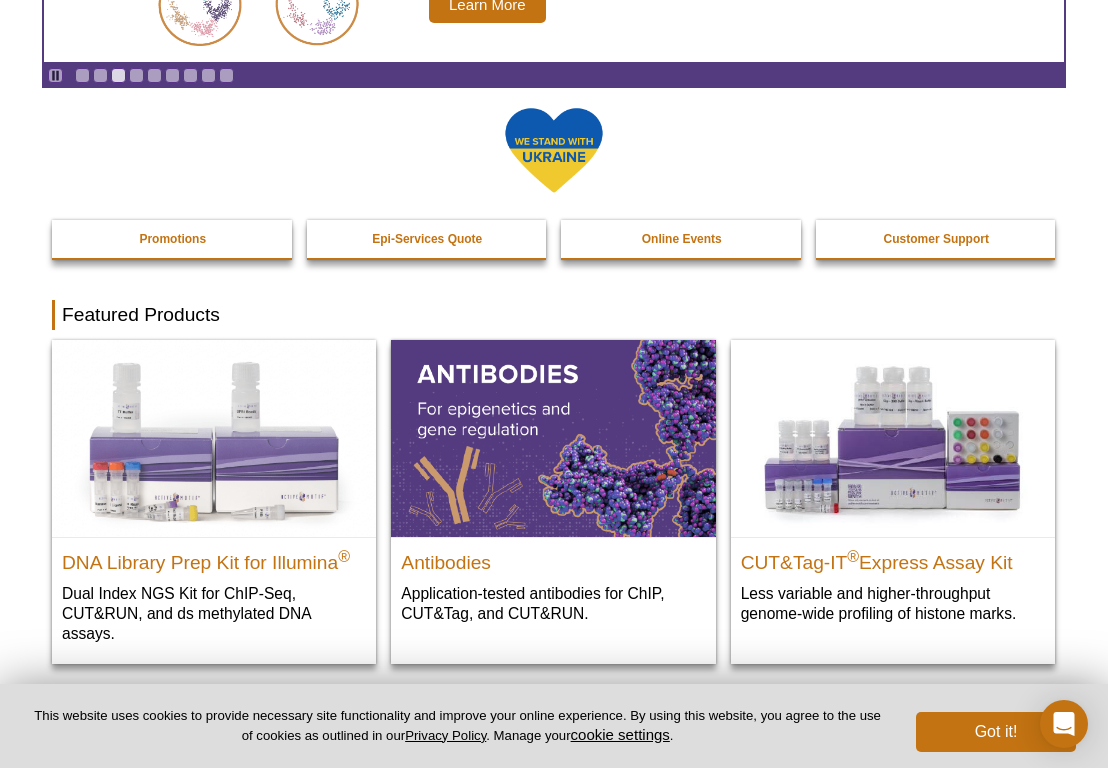 scroll, scrollTop: 300, scrollLeft: 0, axis: vertical 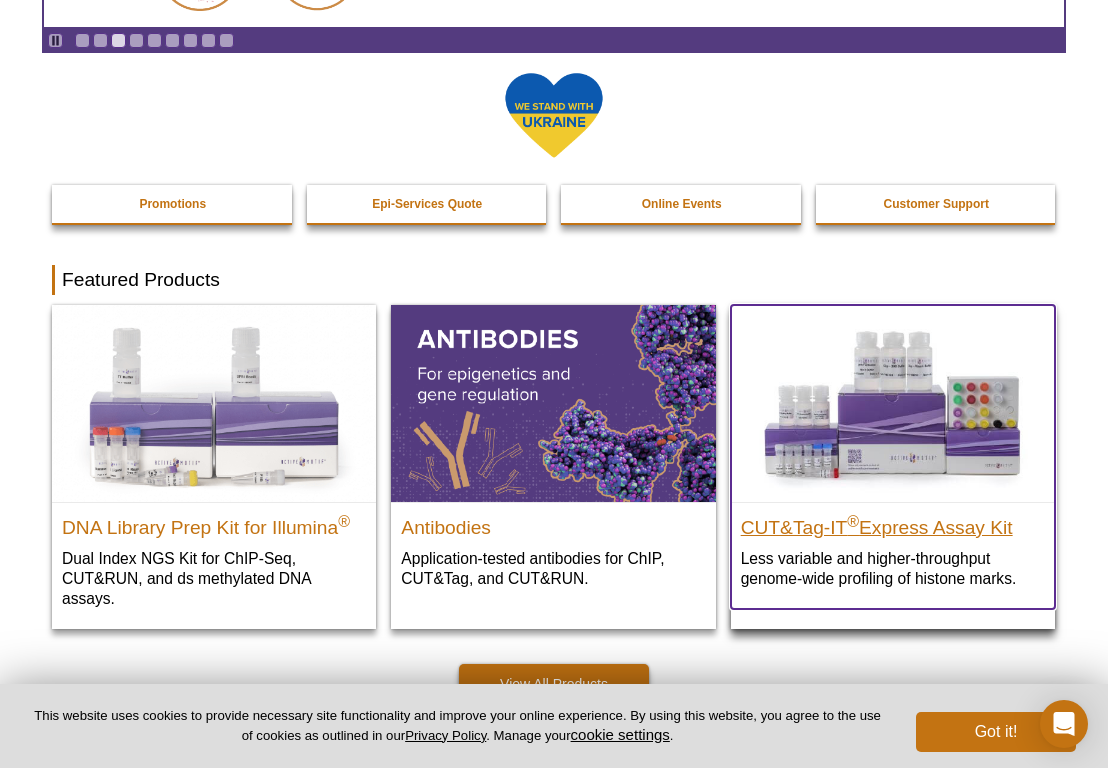 click on "CUT&Tag-IT ®  Express Assay Kit" at bounding box center (893, 523) 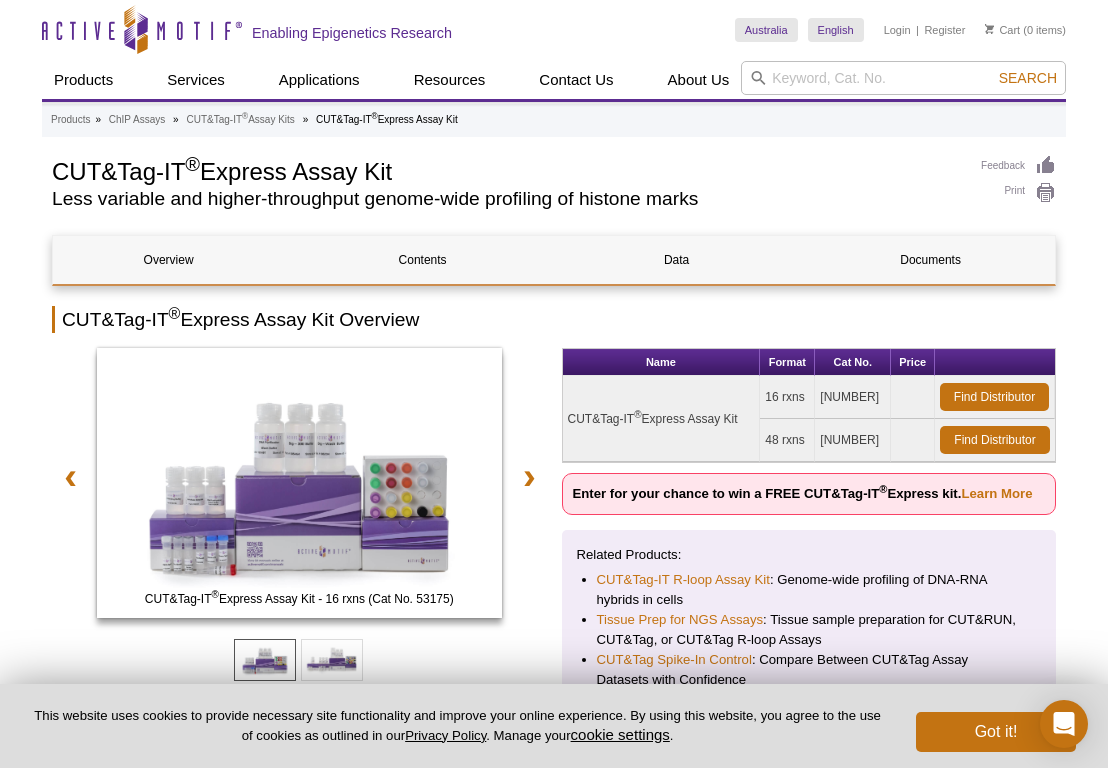 scroll, scrollTop: 0, scrollLeft: 0, axis: both 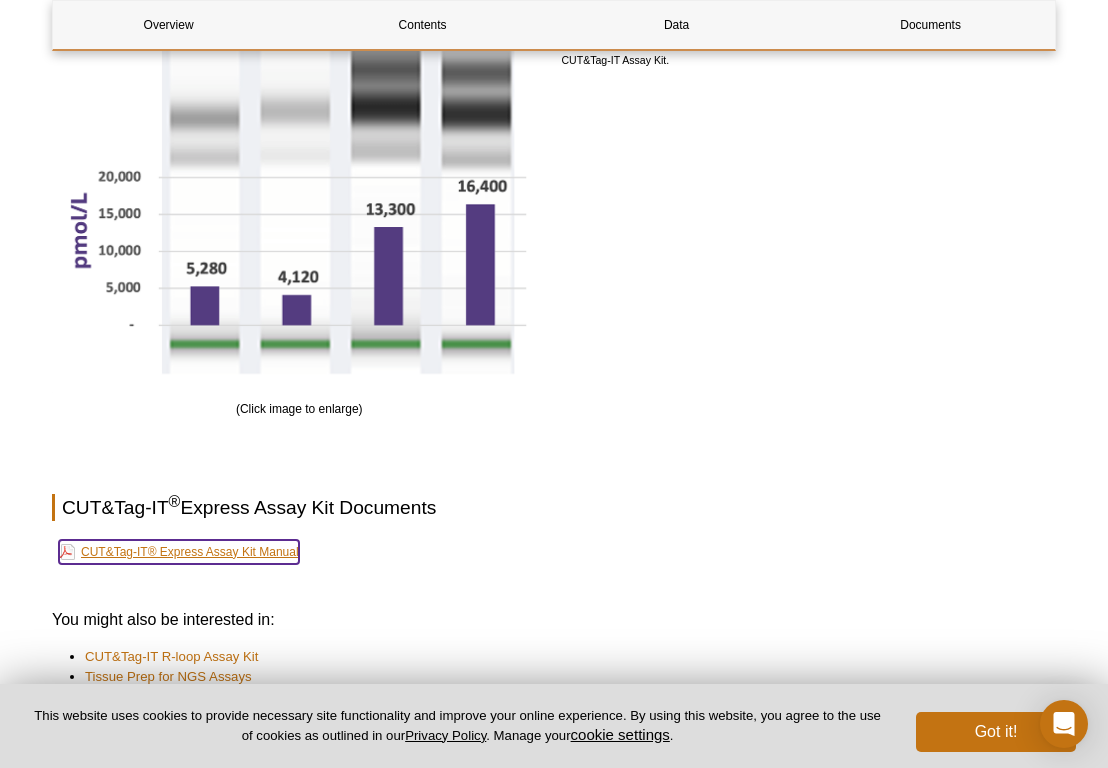 click on "CUT&Tag-IT® Express Assay Kit Manual" at bounding box center (179, 552) 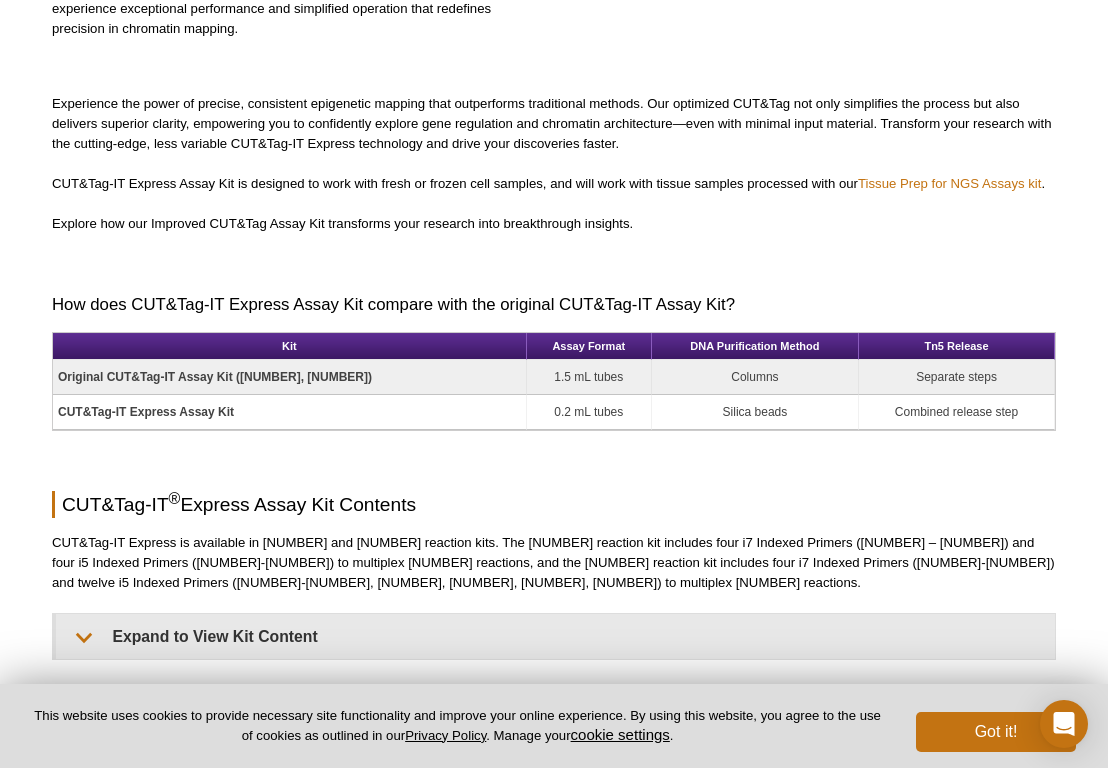 scroll, scrollTop: 0, scrollLeft: 0, axis: both 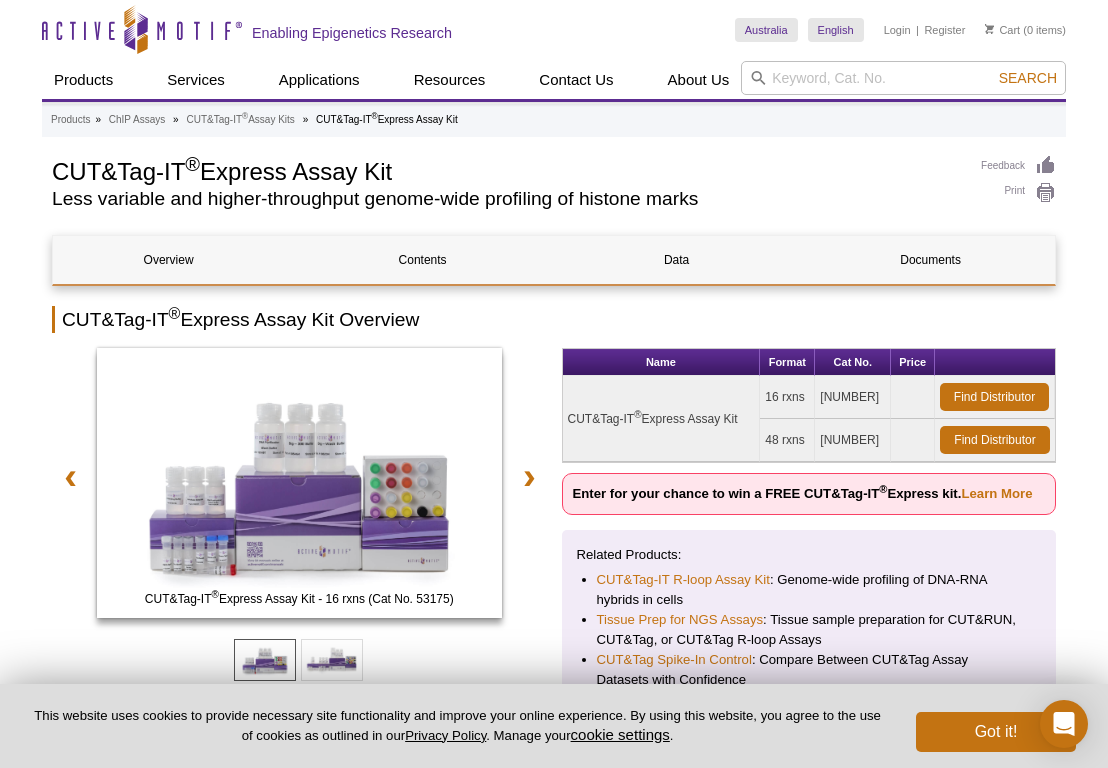 drag, startPoint x: 679, startPoint y: 535, endPoint x: 682, endPoint y: 175, distance: 360.0125 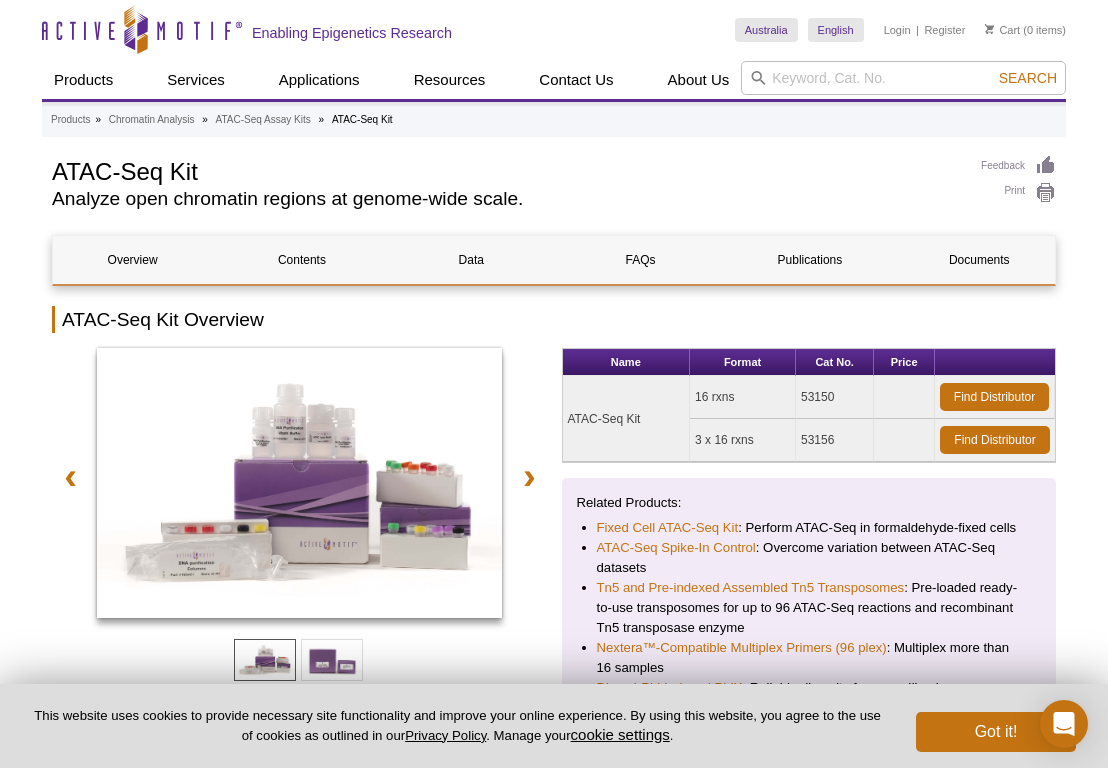 scroll, scrollTop: 0, scrollLeft: 0, axis: both 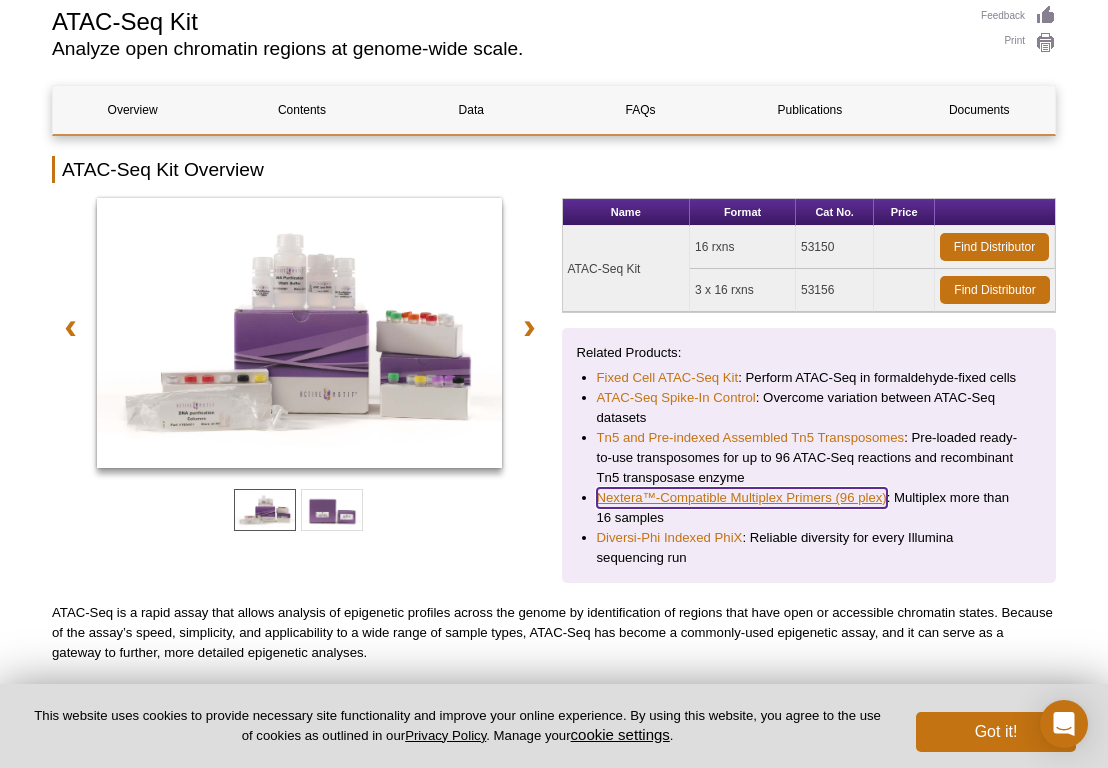 click on "Nextera™-Compatible Multiplex Primers (96 plex)" at bounding box center (742, 498) 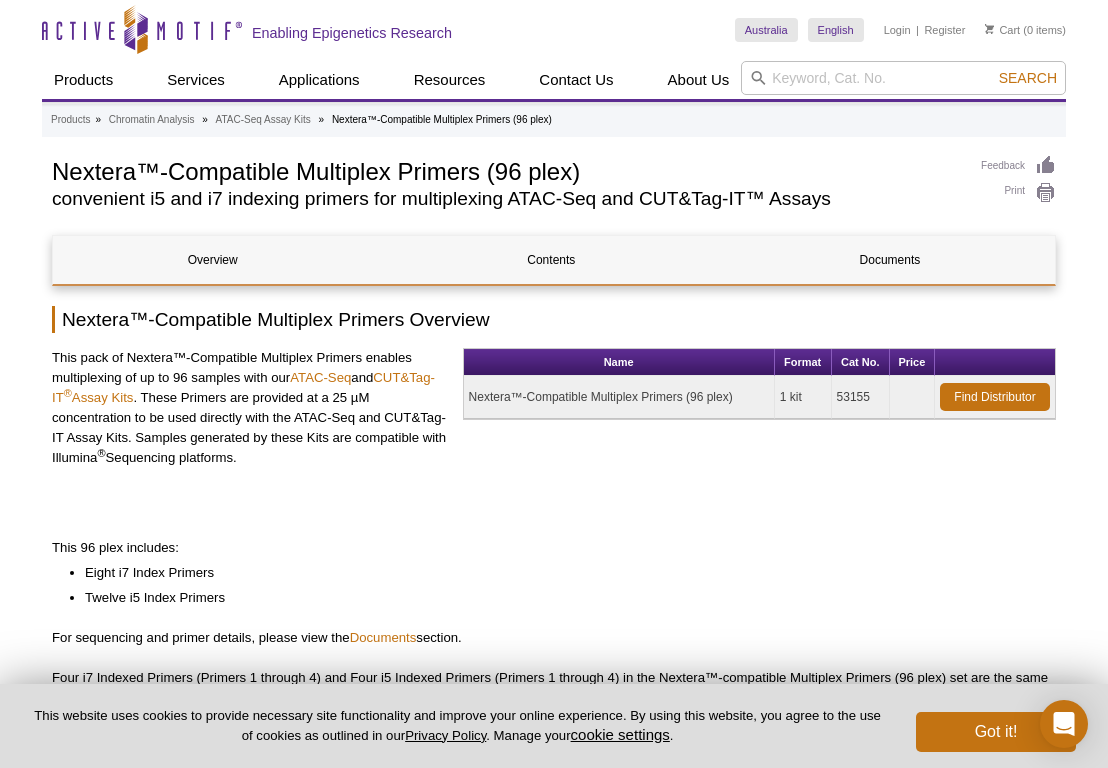 scroll, scrollTop: 0, scrollLeft: 0, axis: both 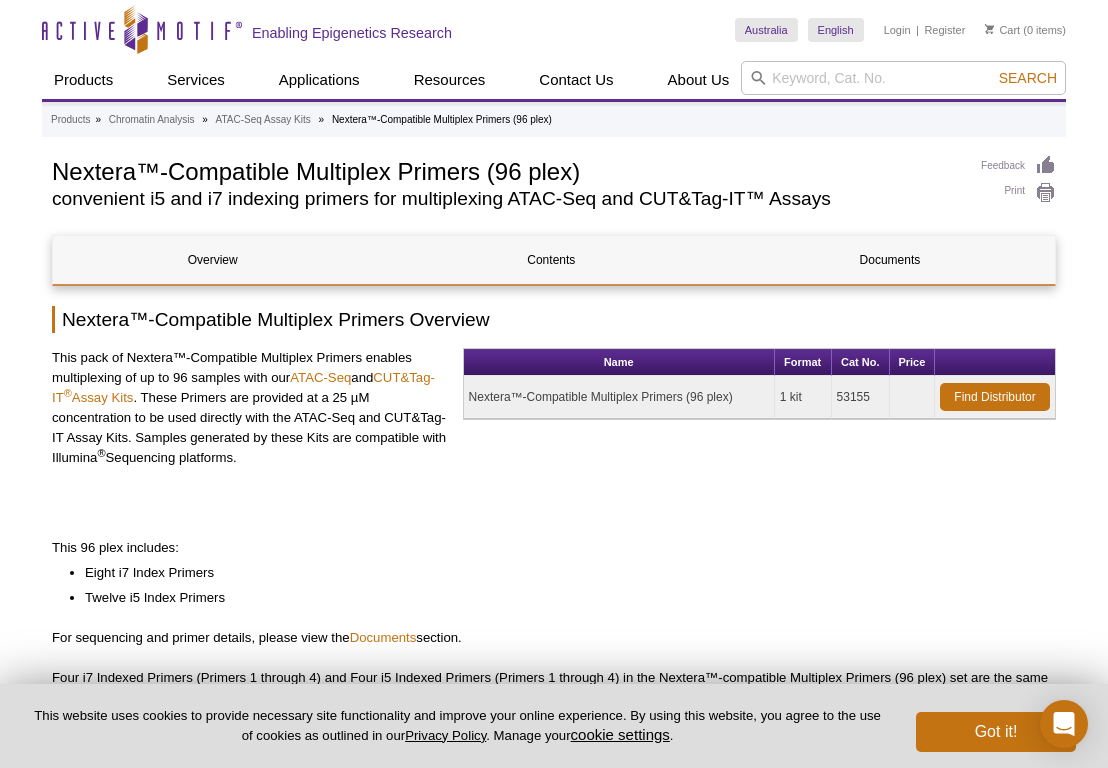 click on "Overview
Contents
Documents
Nextera™-Compatible Multiplex Primers Overview
This pack of Nextera™-Compatible Multiplex Primers enables multiplexing of up to 96 samples with our  ATAC-Seq  and  CUT&Tag-IT ®  Assay Kits . These Primers are provided at a 25 µM concentration to be used directly with the ATAC-Seq and CUT&Tag-IT Assay Kits. Samples generated by these Kits are compatible with Illumina ®  Sequencing platforms.
Name
Format
Cat No.
Price
Nextera™-Compatible Multiplex Primers (96 plex)
1 kit
53155" at bounding box center [554, 993] 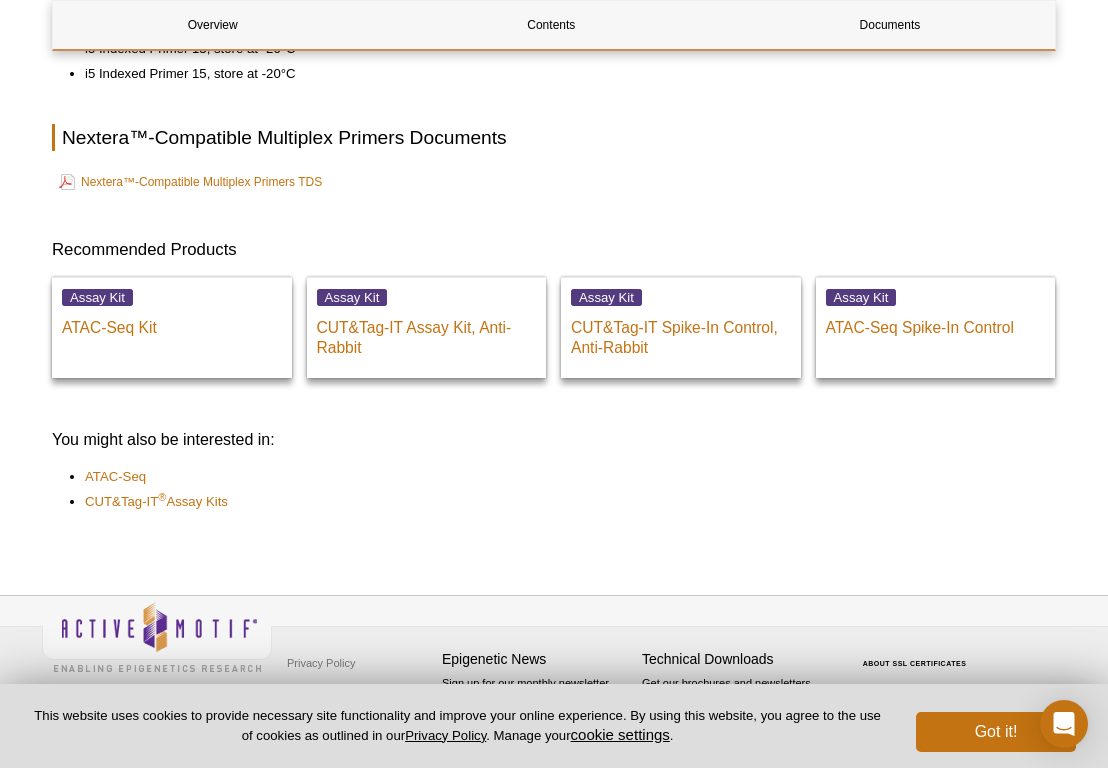 scroll, scrollTop: 1241, scrollLeft: 0, axis: vertical 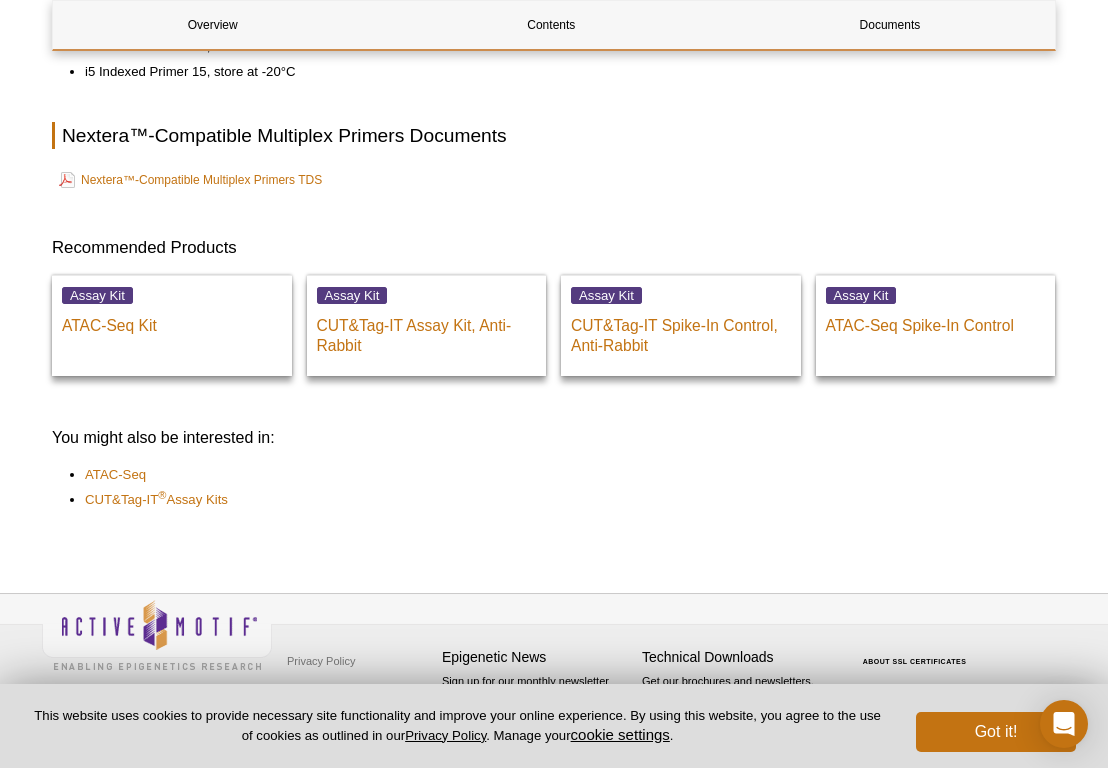 drag, startPoint x: 96, startPoint y: 320, endPoint x: 299, endPoint y: 234, distance: 220.46542 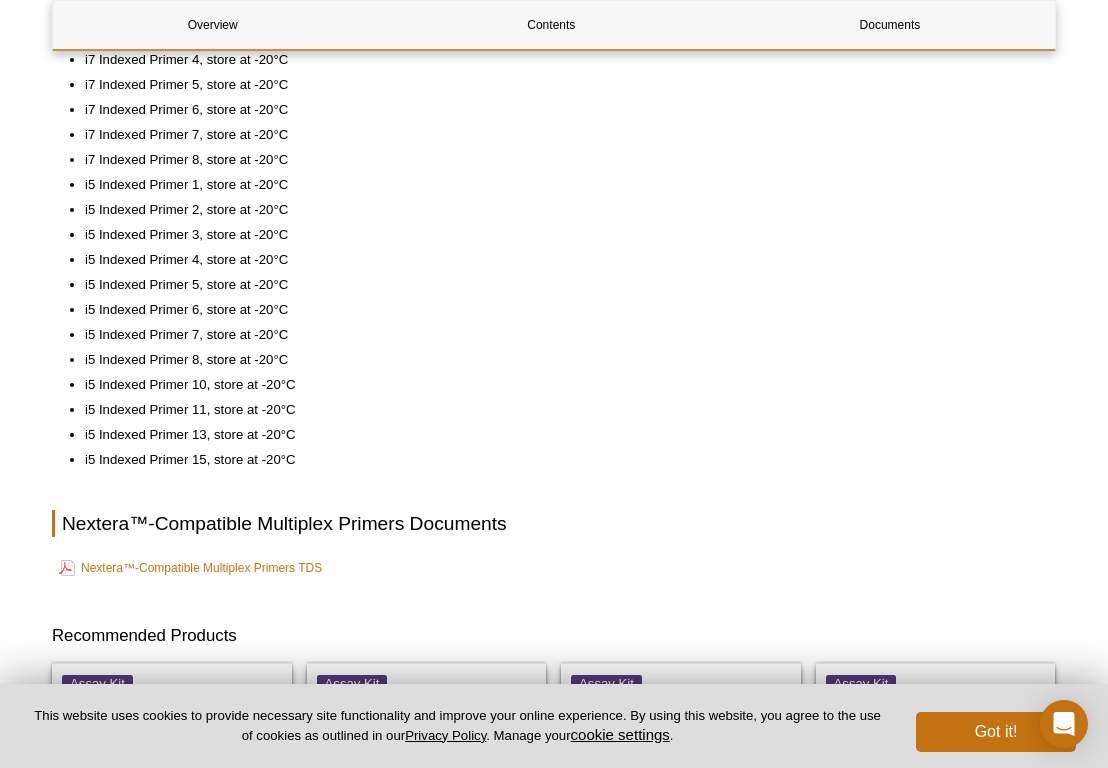 scroll, scrollTop: 841, scrollLeft: 0, axis: vertical 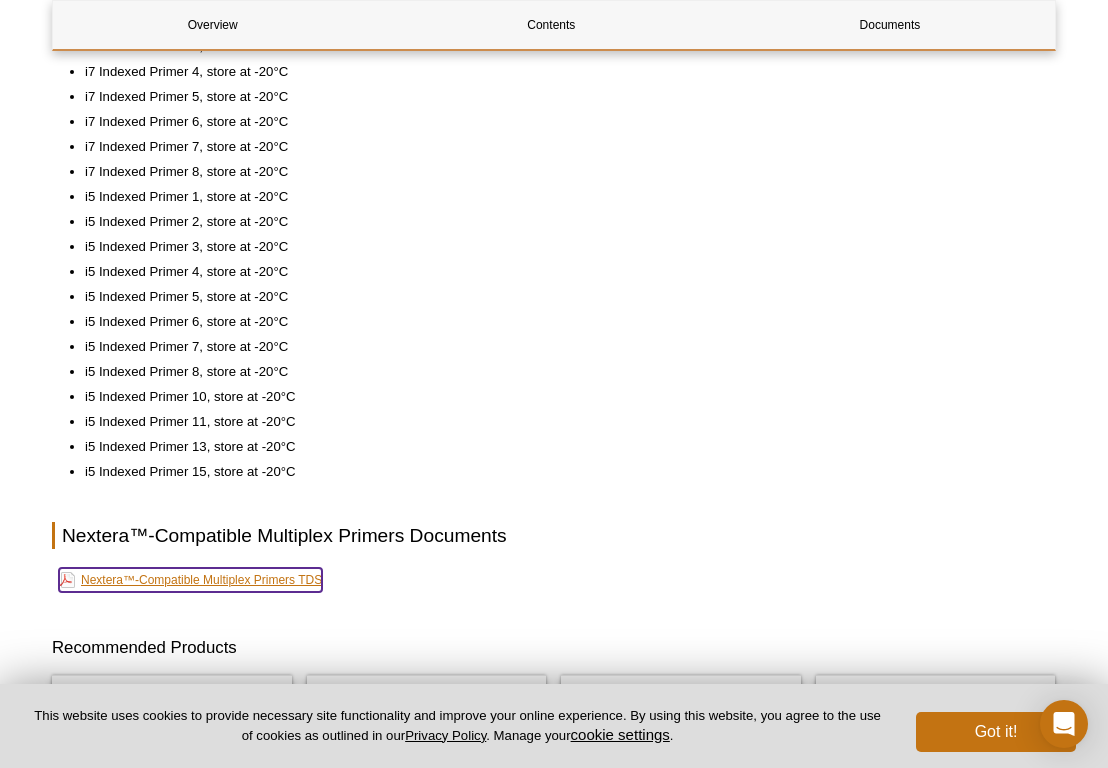 click on "Nextera™-Compatible Multiplex Primers TDS" at bounding box center (190, 580) 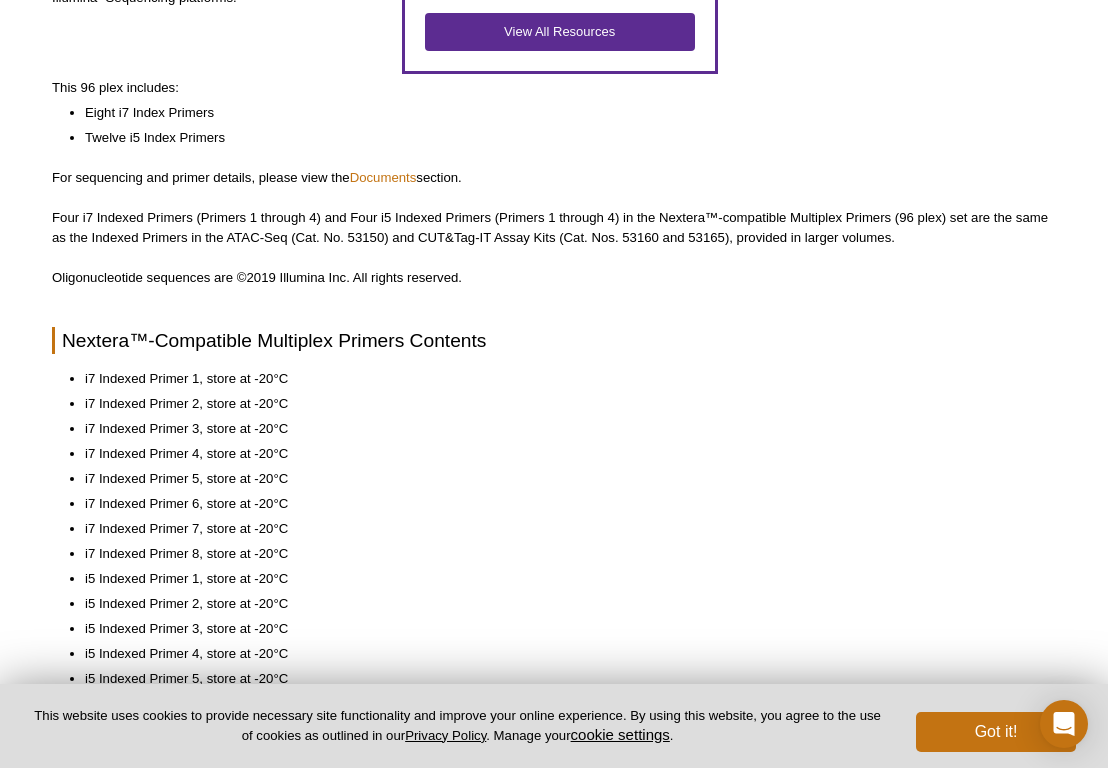 scroll, scrollTop: 0, scrollLeft: 0, axis: both 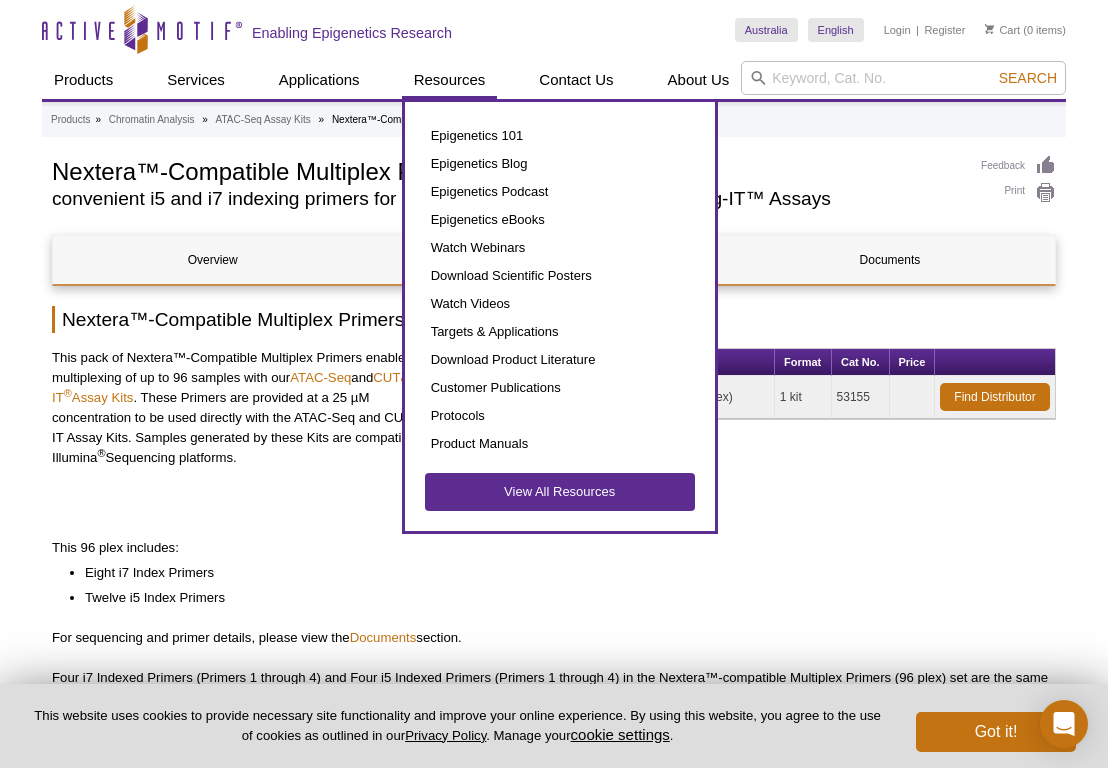 drag, startPoint x: 572, startPoint y: 496, endPoint x: 463, endPoint y: 76, distance: 433.91357 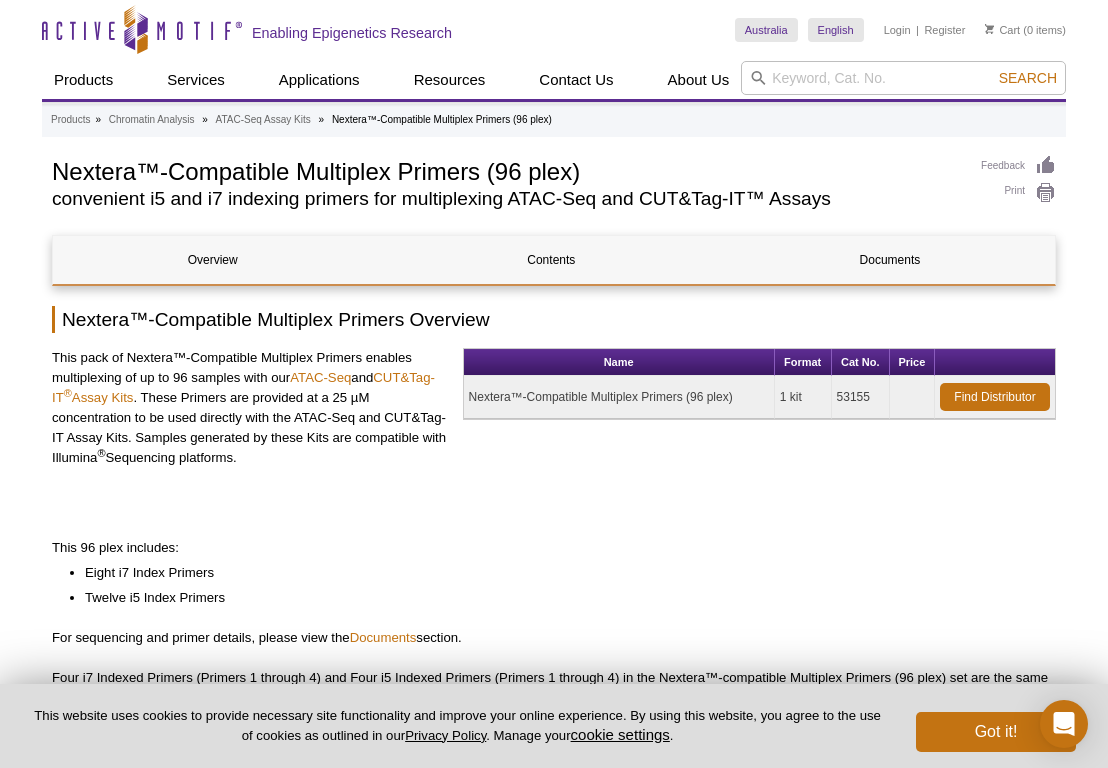 click on "Overview
Contents
Documents
Nextera™-Compatible Multiplex Primers Overview
This pack of Nextera™-Compatible Multiplex Primers enables multiplexing of up to 96 samples with our  ATAC-Seq  and  CUT&Tag-IT ®  Assay Kits . These Primers are provided at a 25 µM concentration to be used directly with the ATAC-Seq and CUT&Tag-IT Assay Kits. Samples generated by these Kits are compatible with Illumina ®  Sequencing platforms.
Name
Format
Cat No.
Price
Nextera™-Compatible Multiplex Primers (96 plex)
1 kit
53155" at bounding box center (554, 993) 